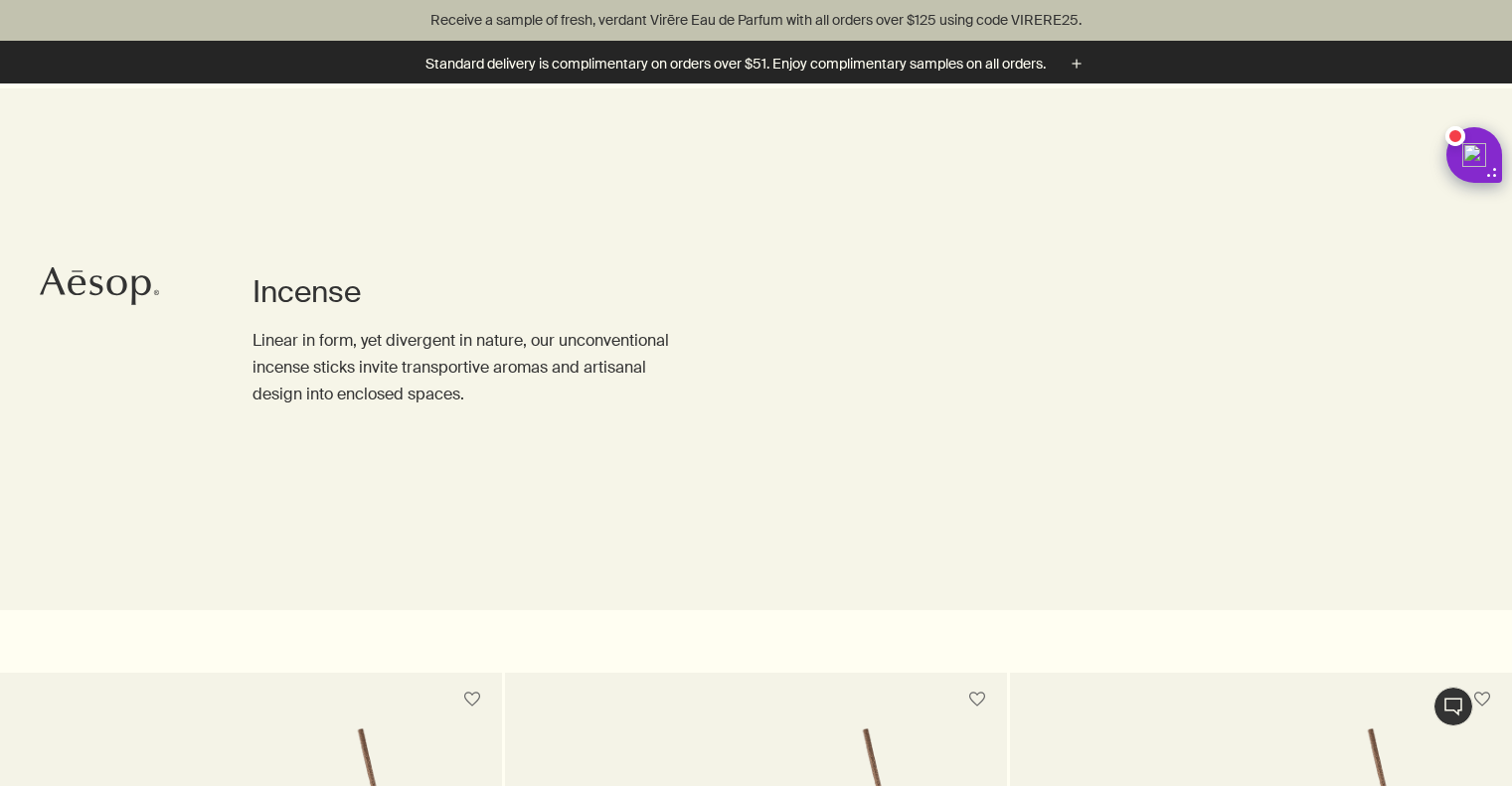 scroll, scrollTop: 1373, scrollLeft: 0, axis: vertical 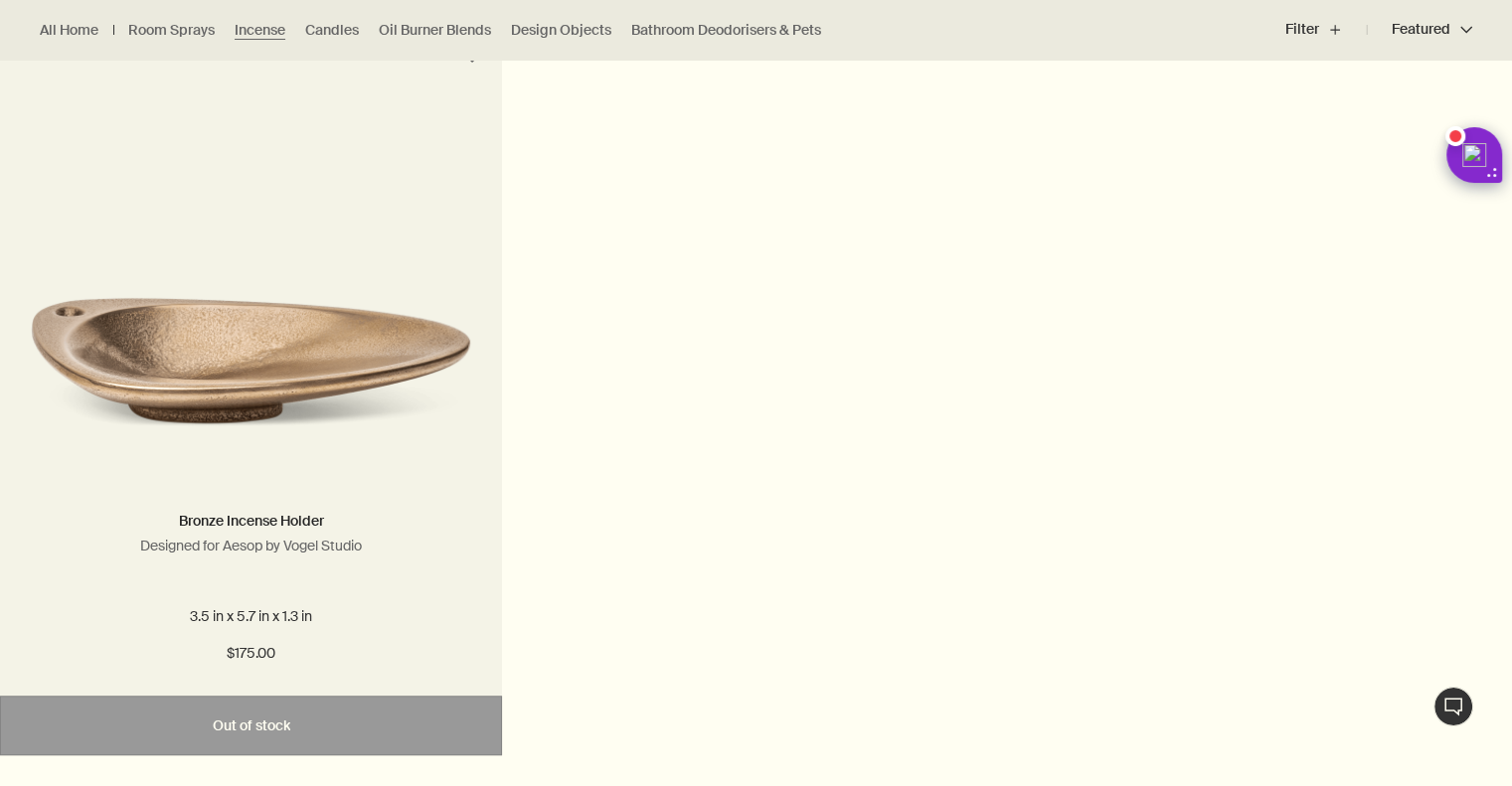 click at bounding box center (251, 358) 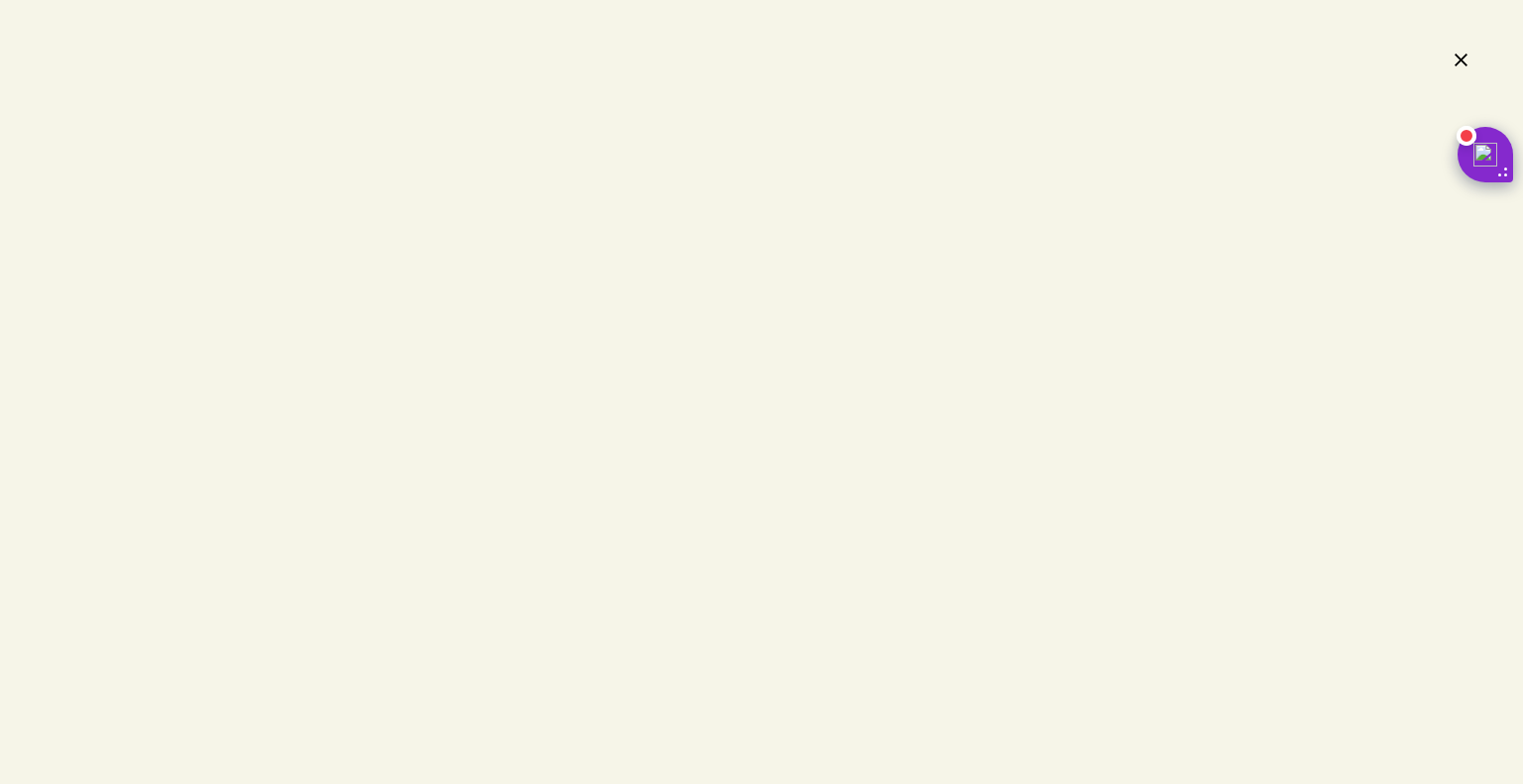 scroll, scrollTop: 0, scrollLeft: 0, axis: both 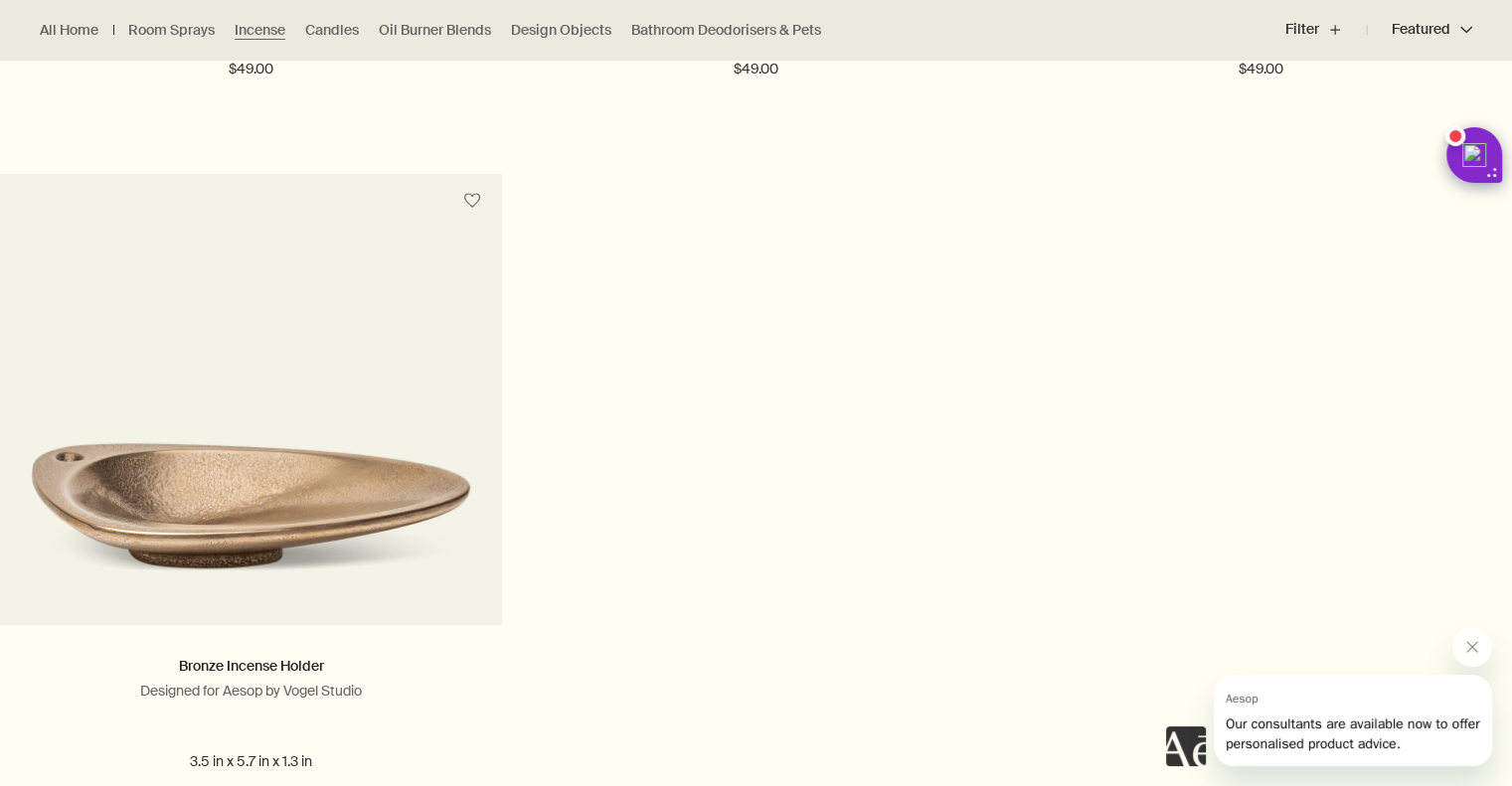 click on "Murasaki Aromatique Incense Woody, spicy, resinous 33 sticks  $49.00   Add Add to your cart Sarashina Aromatique Incense Woody, warm, sweet 33 sticks $49.00   Add Add to your cart Kagerou Aromatique Incense Green, herbaceous, woody 33 sticks $49.00   Add Add to your cart Bronze Incense Holder Designed for Aesop by Vogel Studio 3.5 in x 5.7 in x 1.3 in $175.00   Out of stock Out of stock" at bounding box center [756, 172] 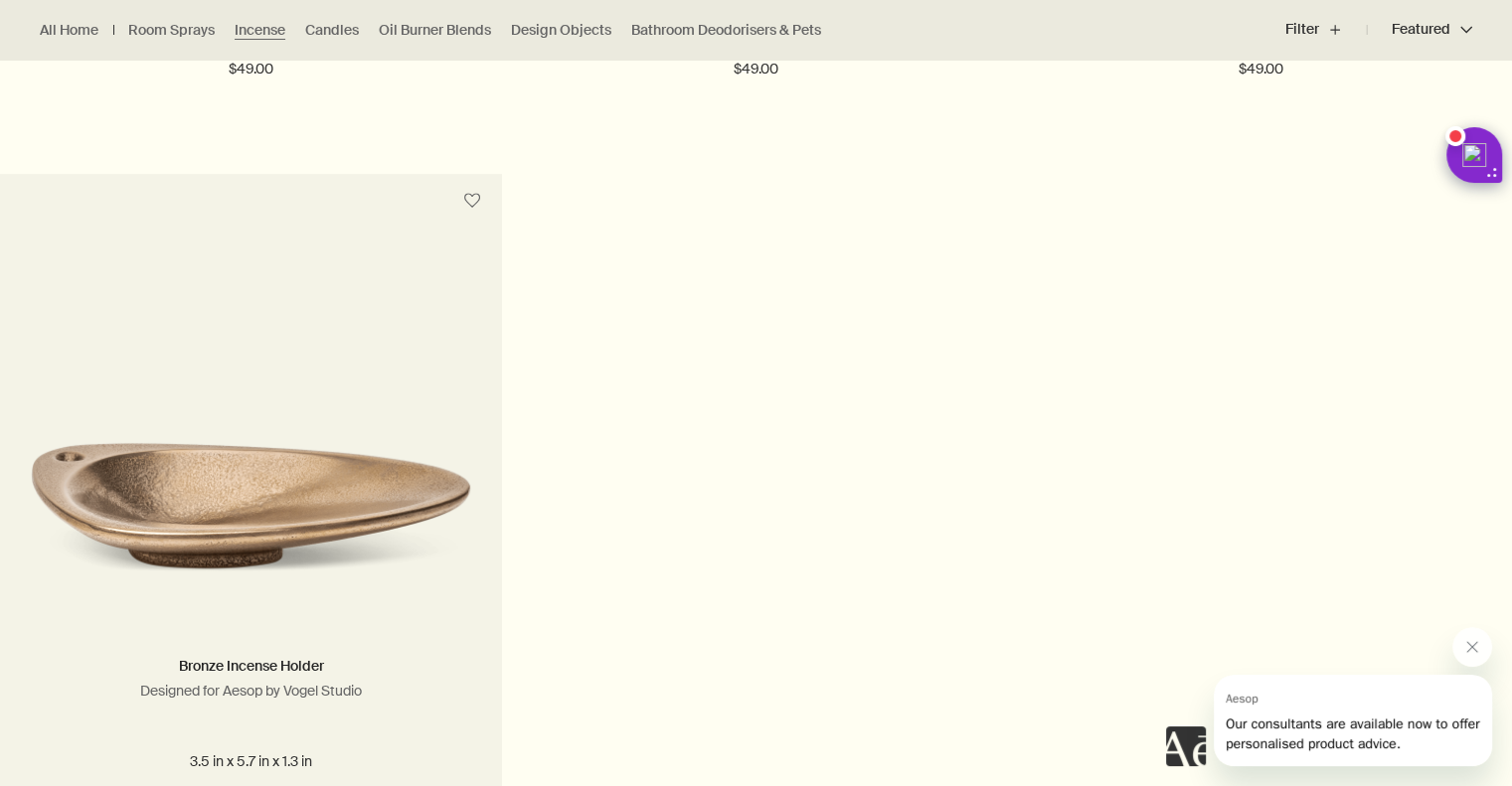 click at bounding box center (251, 503) 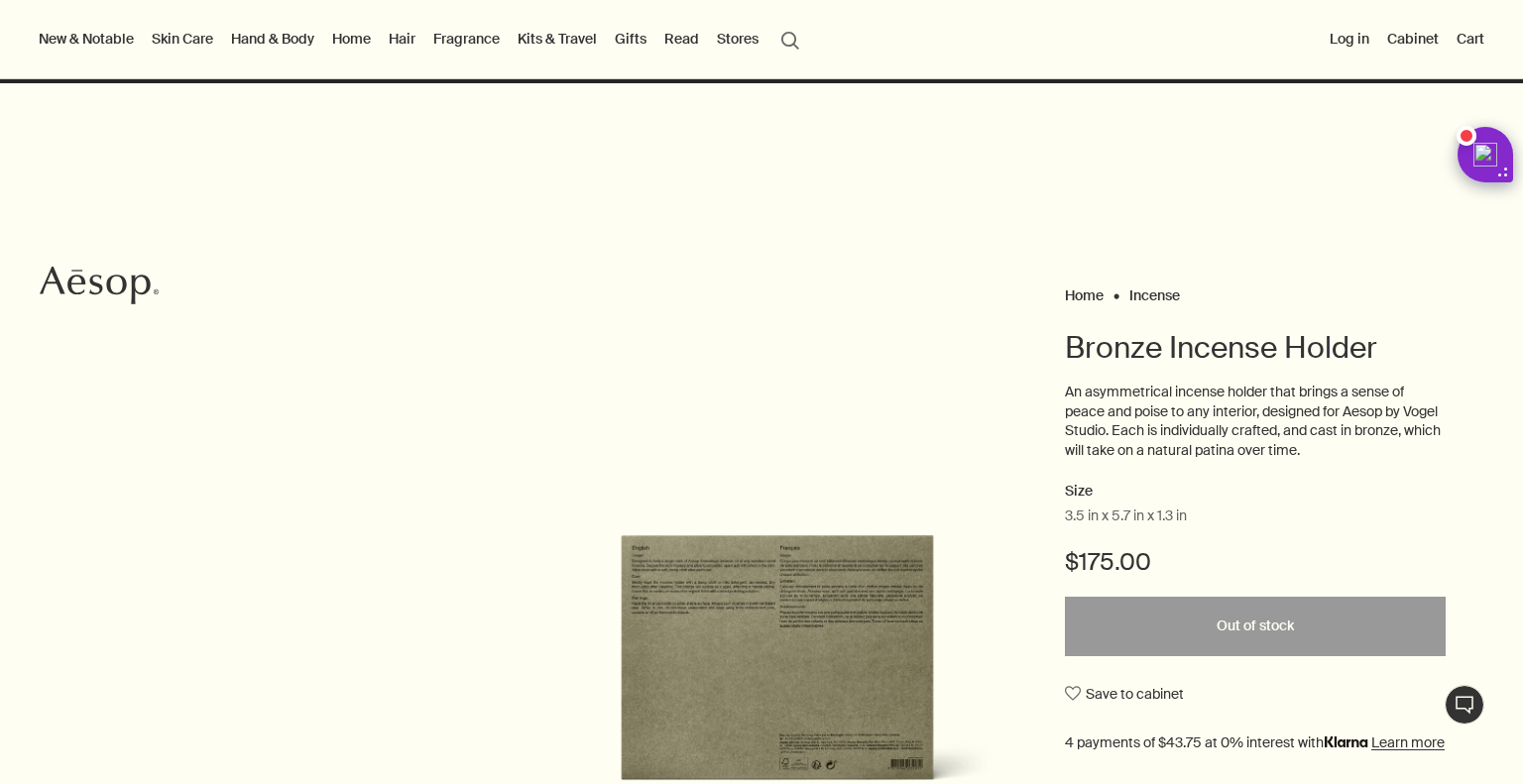 scroll, scrollTop: 0, scrollLeft: 0, axis: both 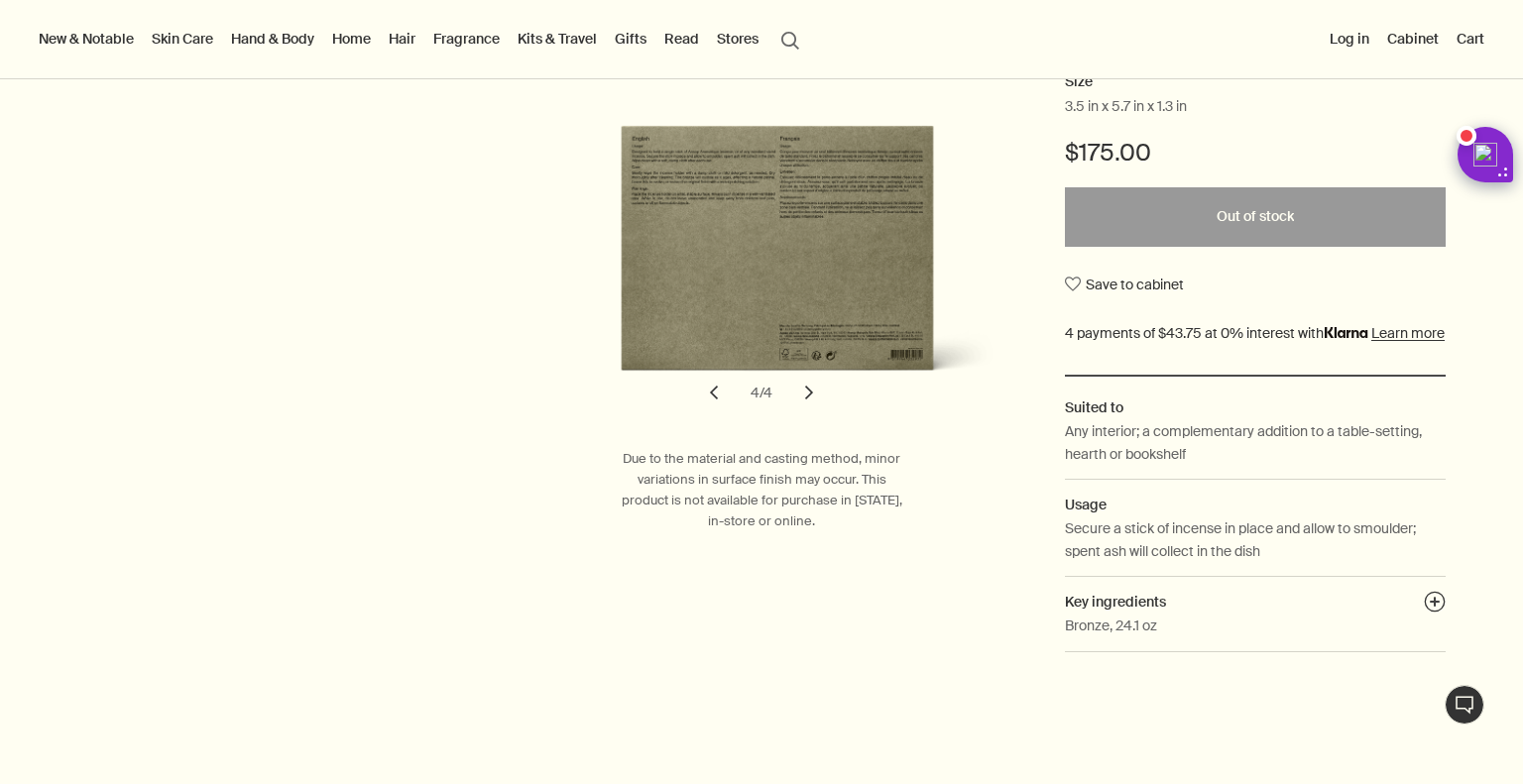 click on "chevron" at bounding box center (809, 392) 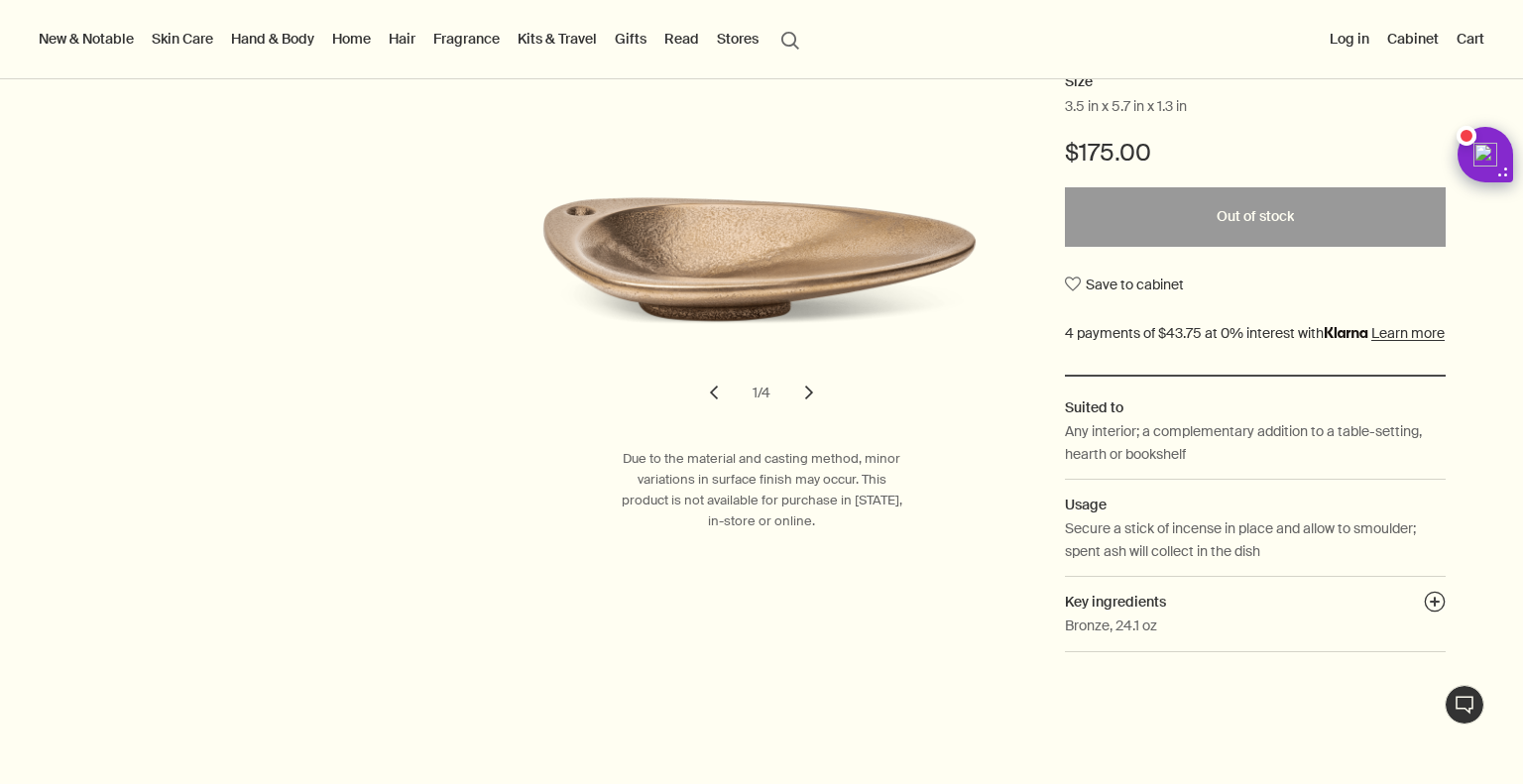 click at bounding box center [762, 784] 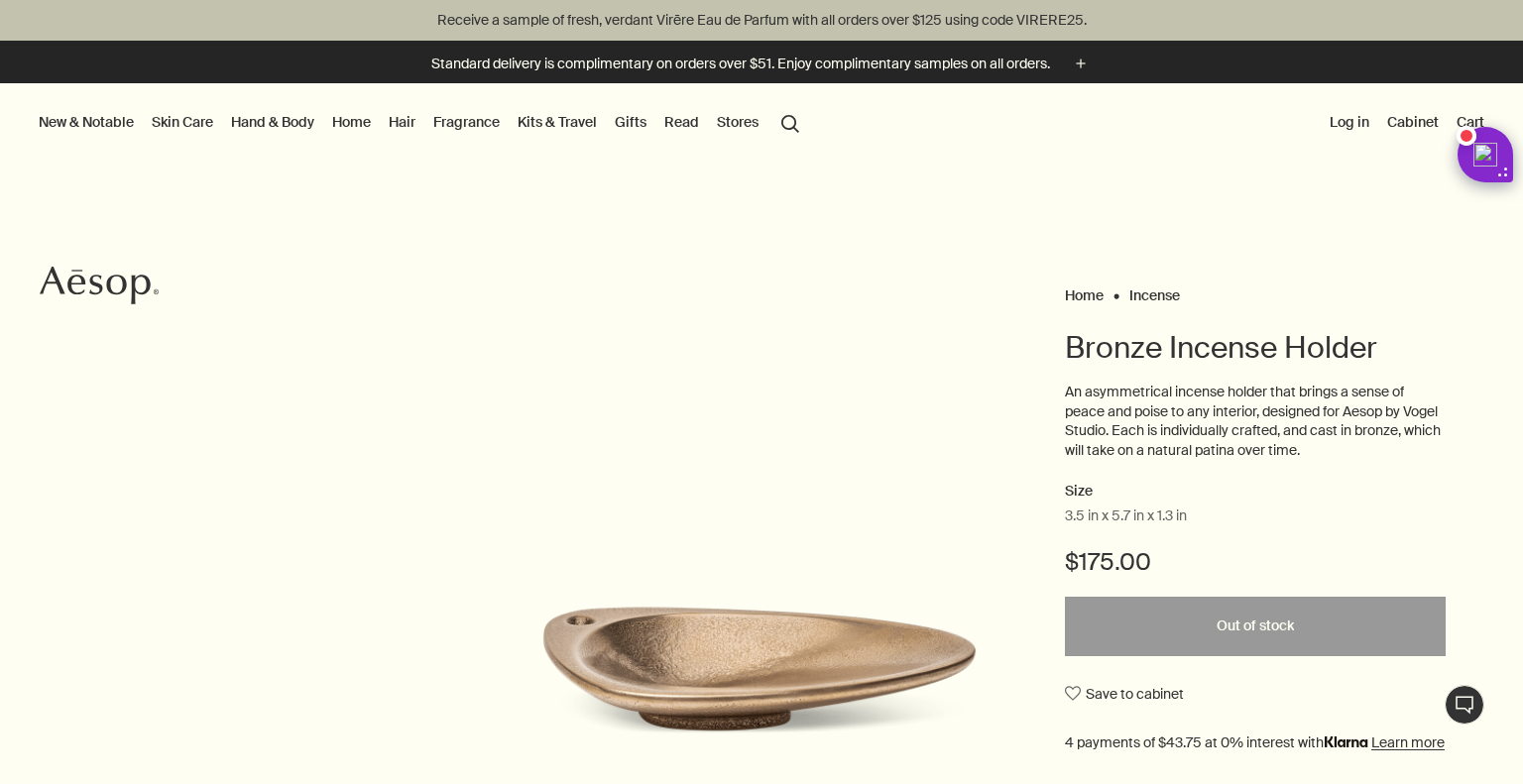 click on "Fragrance" at bounding box center [466, 122] 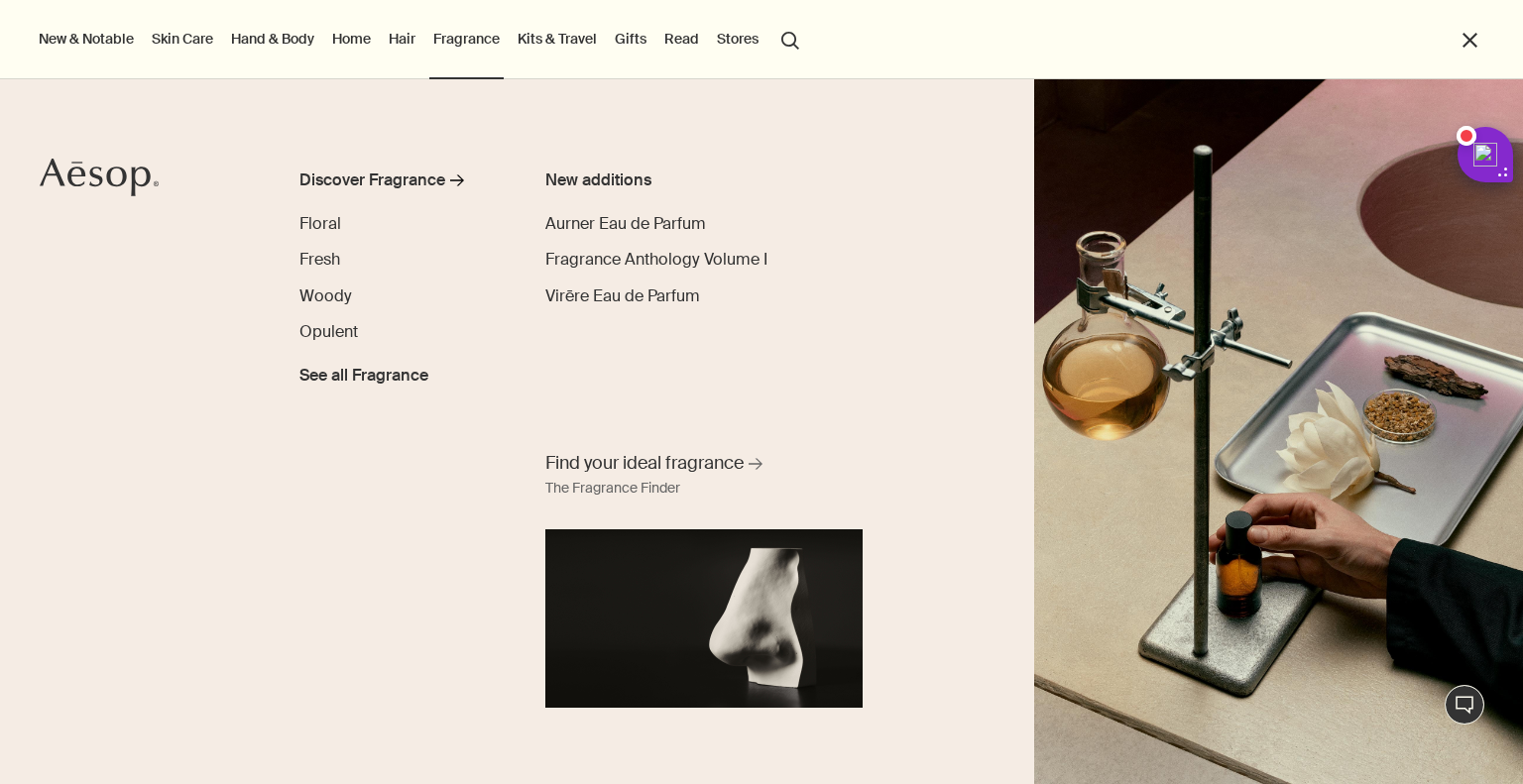 click on "Home" at bounding box center [351, 39] 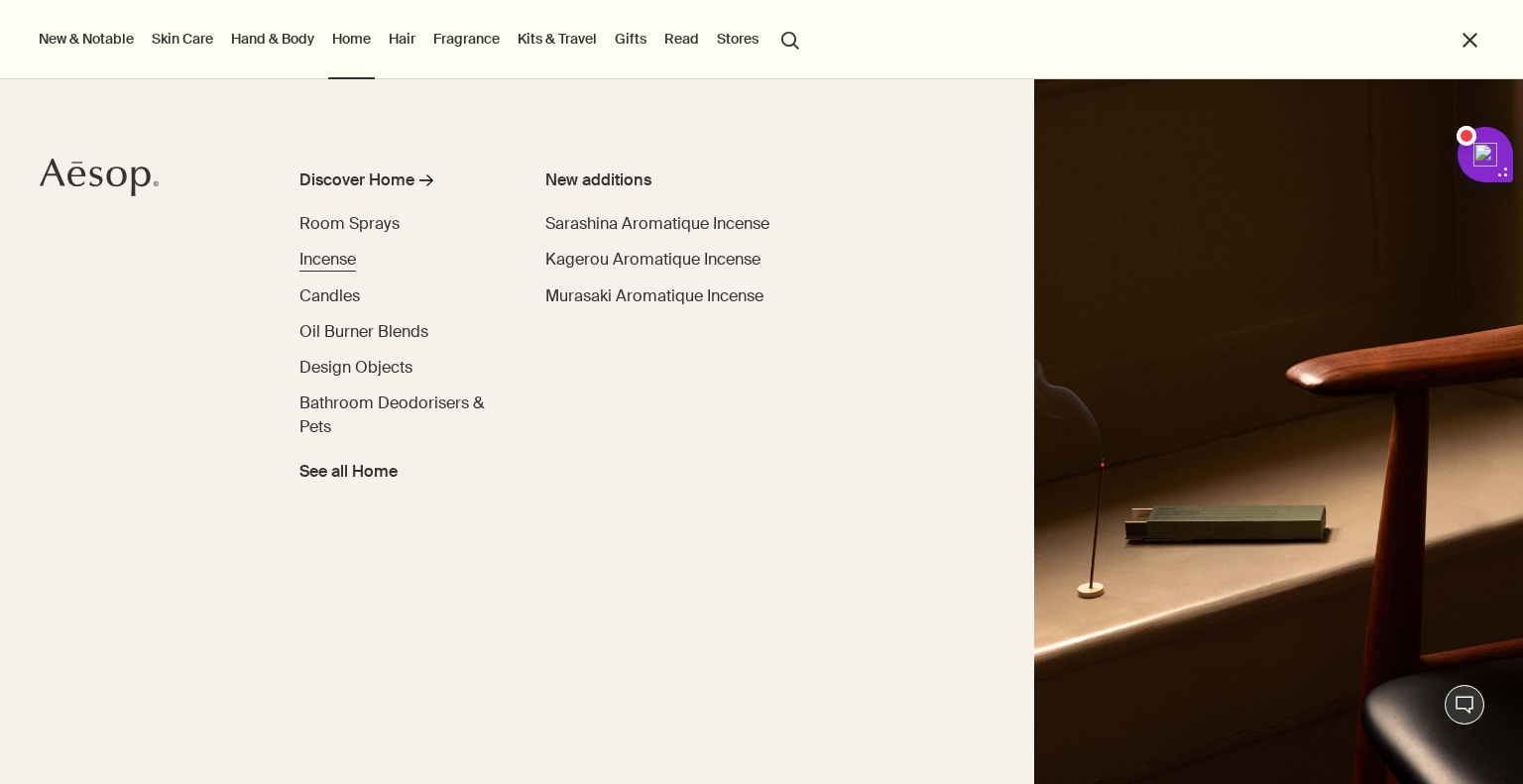 click on "Incense" at bounding box center [327, 259] 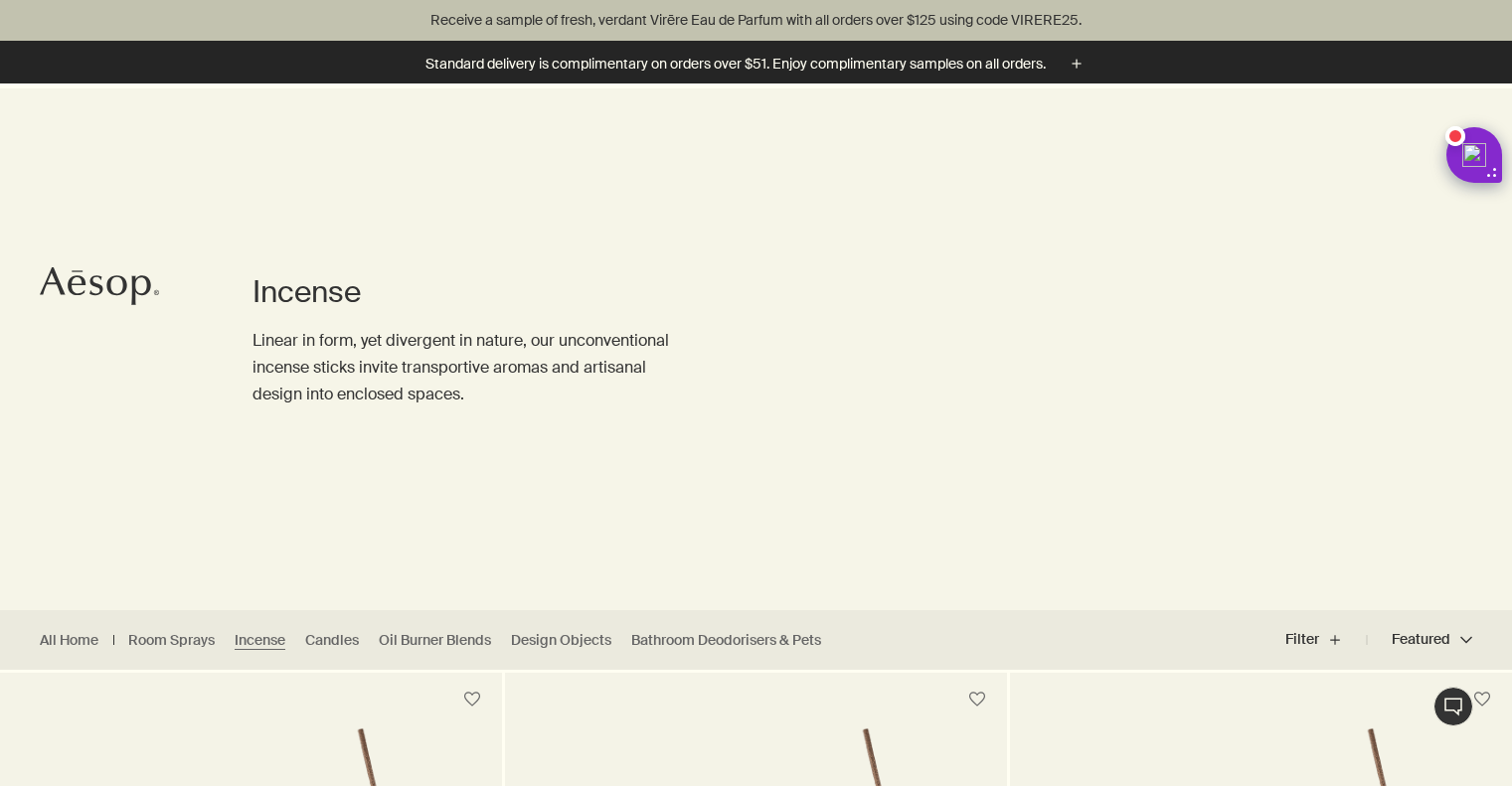 scroll, scrollTop: 314, scrollLeft: 0, axis: vertical 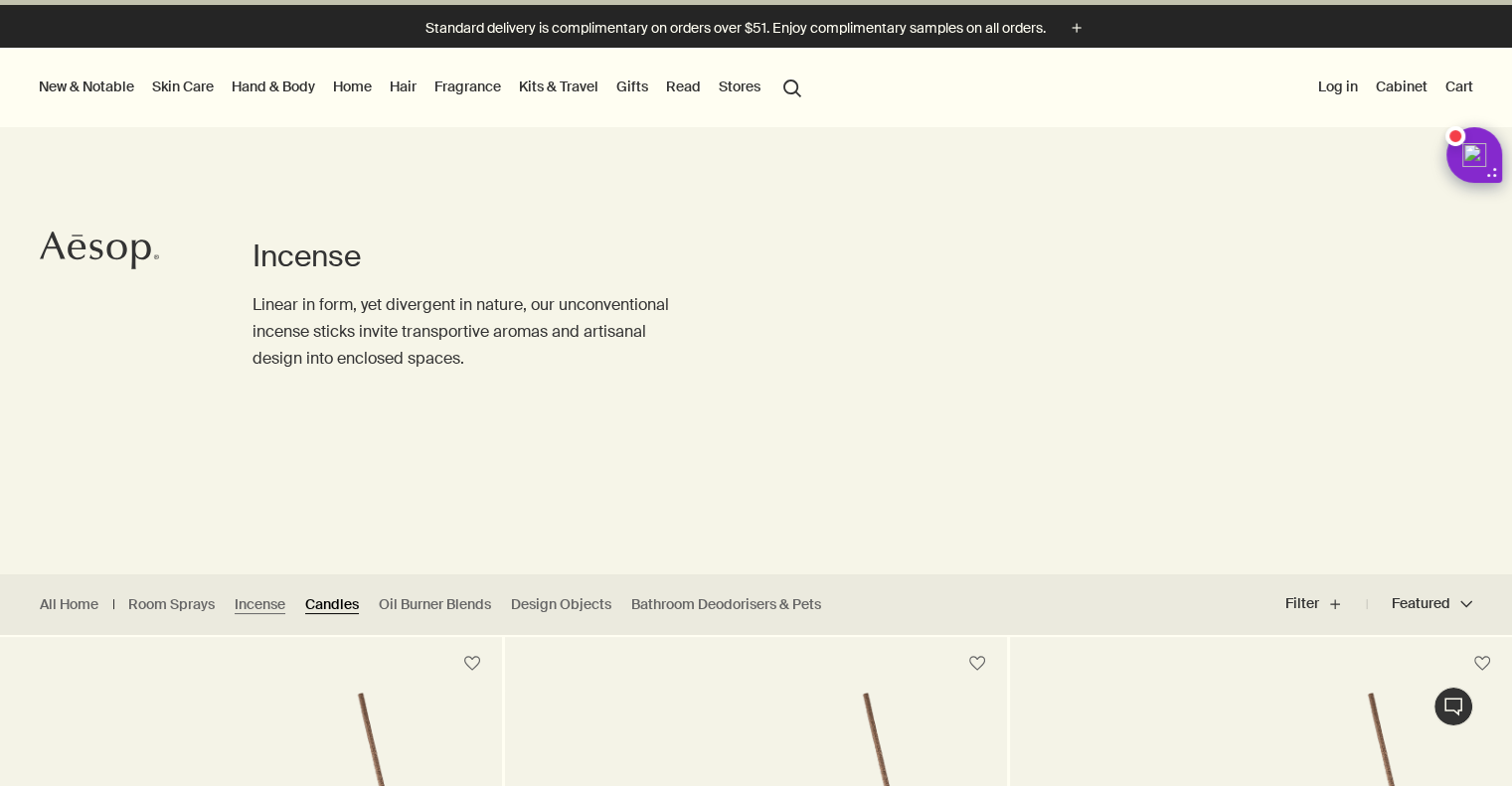 click on "Candles" at bounding box center (332, 604) 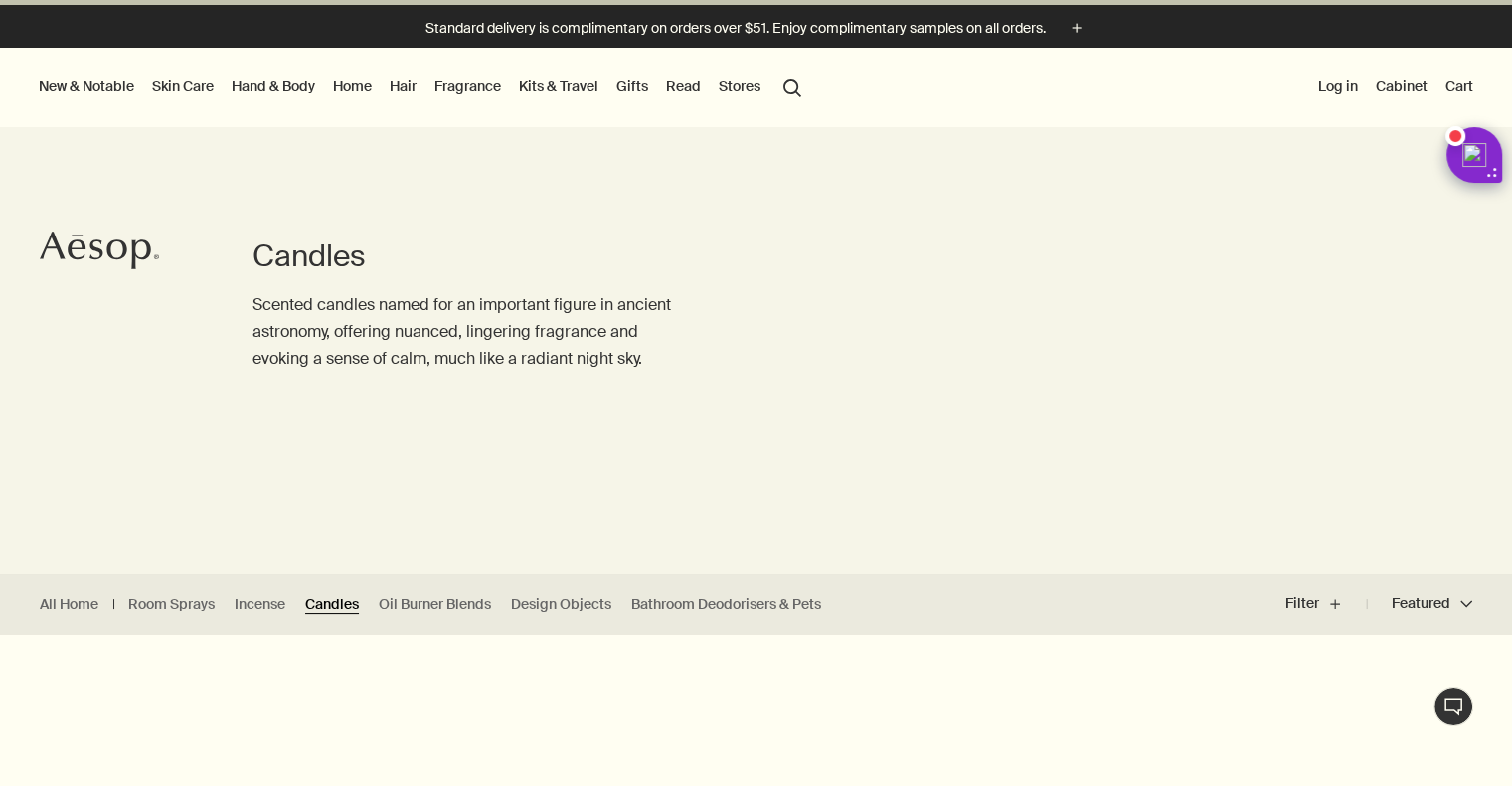 scroll, scrollTop: 1, scrollLeft: 0, axis: vertical 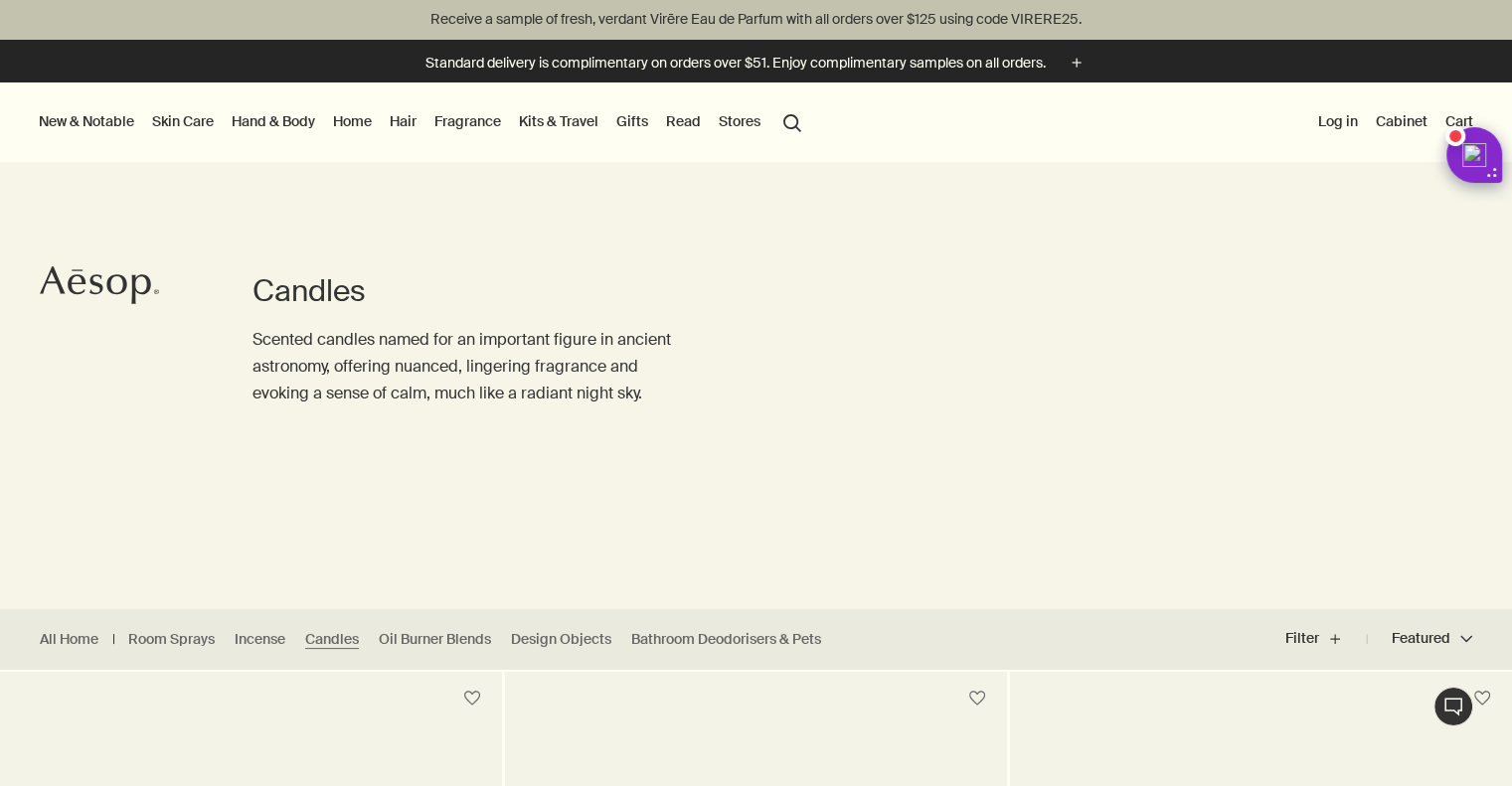 click at bounding box center [756, 3100] 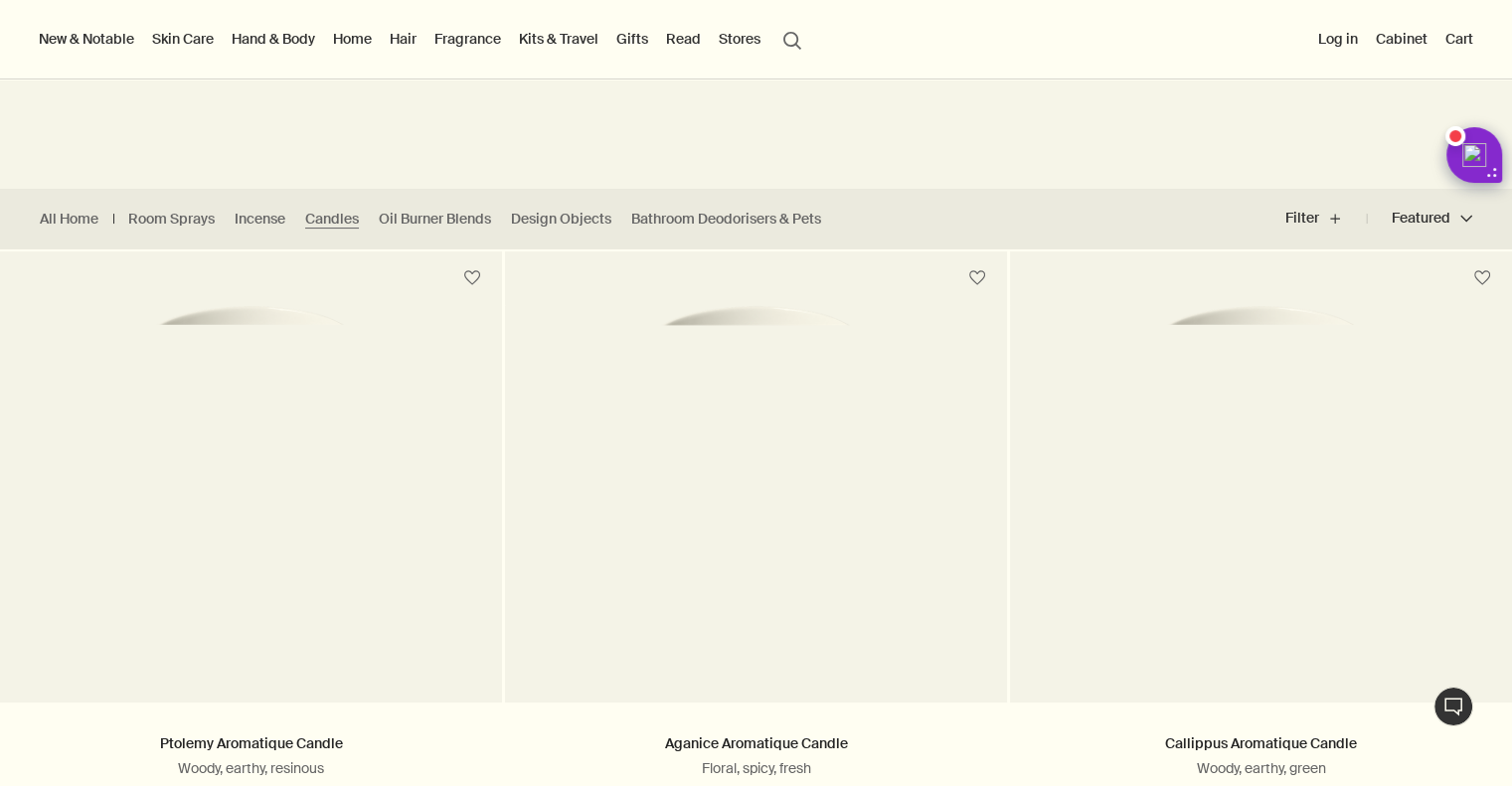 scroll, scrollTop: 0, scrollLeft: 0, axis: both 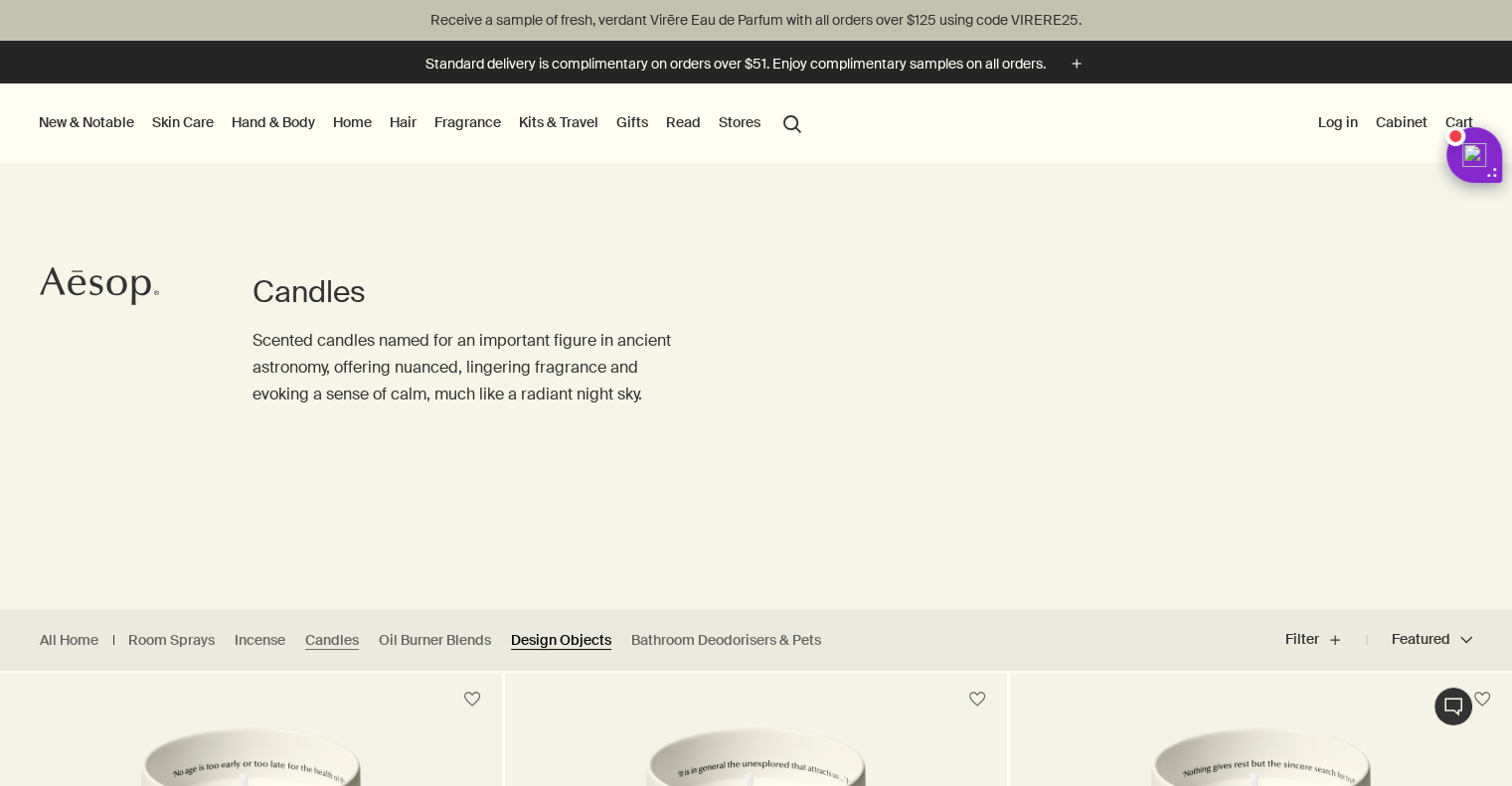 click on "Design Objects" at bounding box center (561, 640) 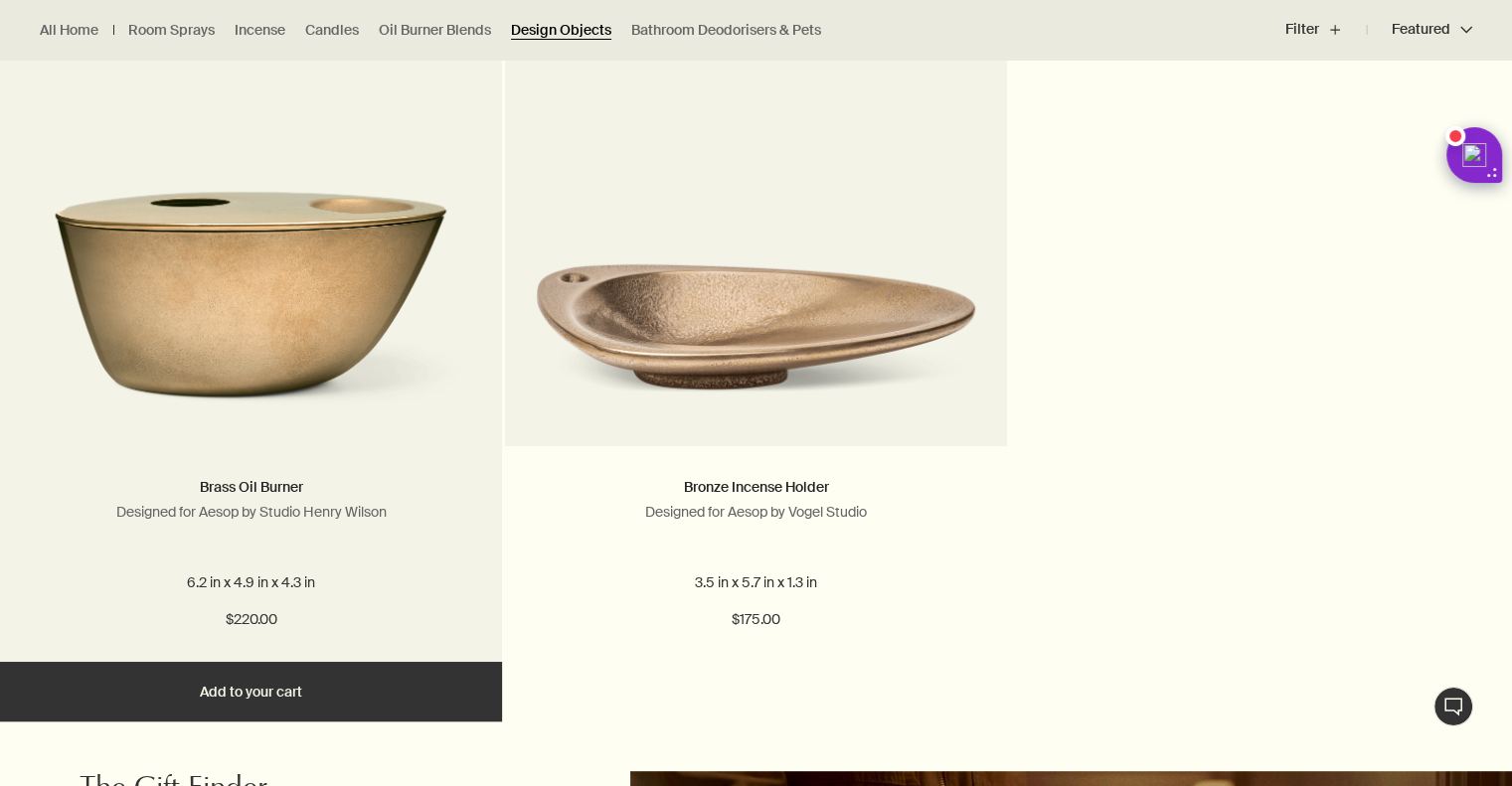 scroll, scrollTop: 680, scrollLeft: 0, axis: vertical 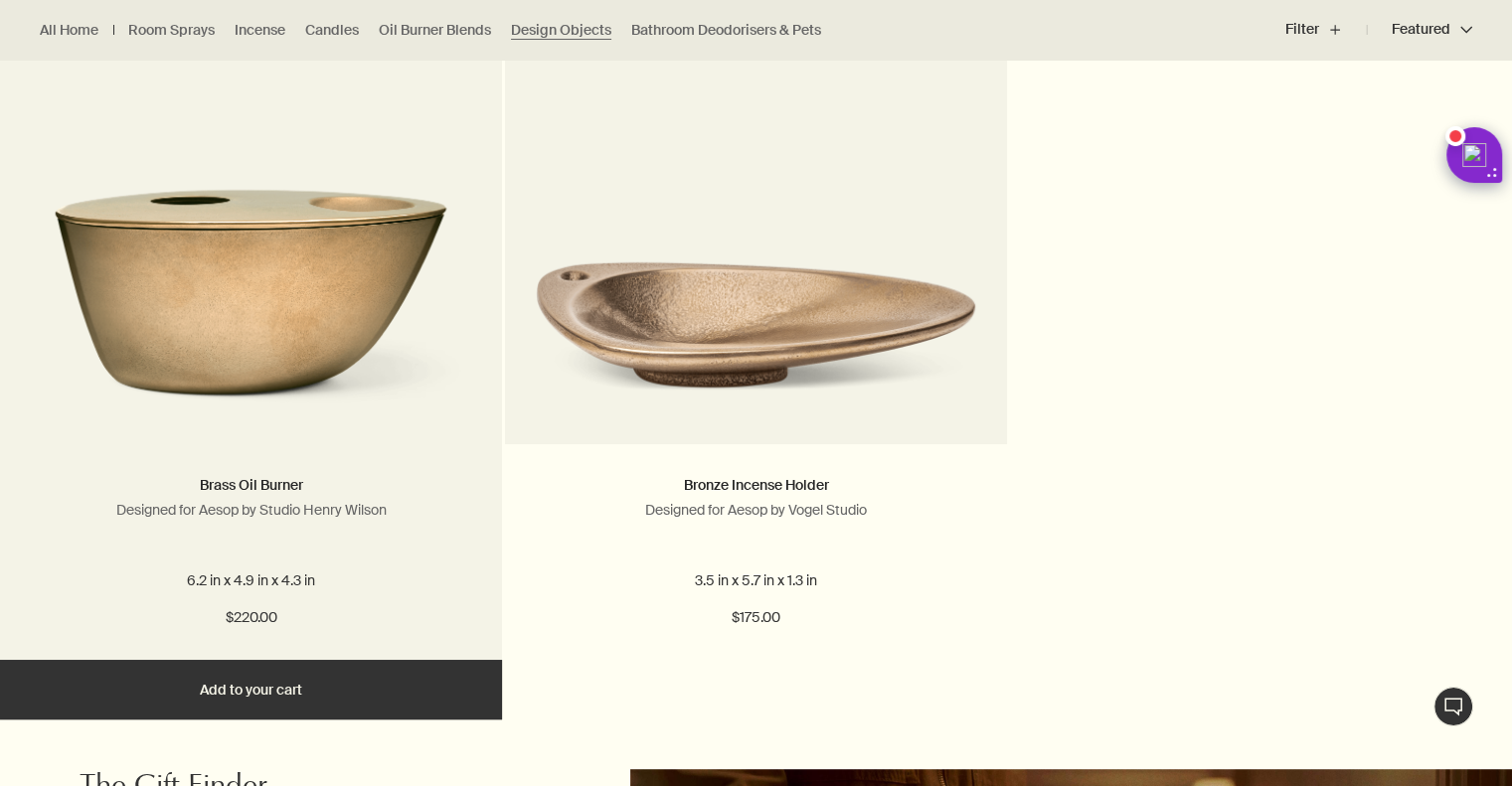 click at bounding box center (251, 280) 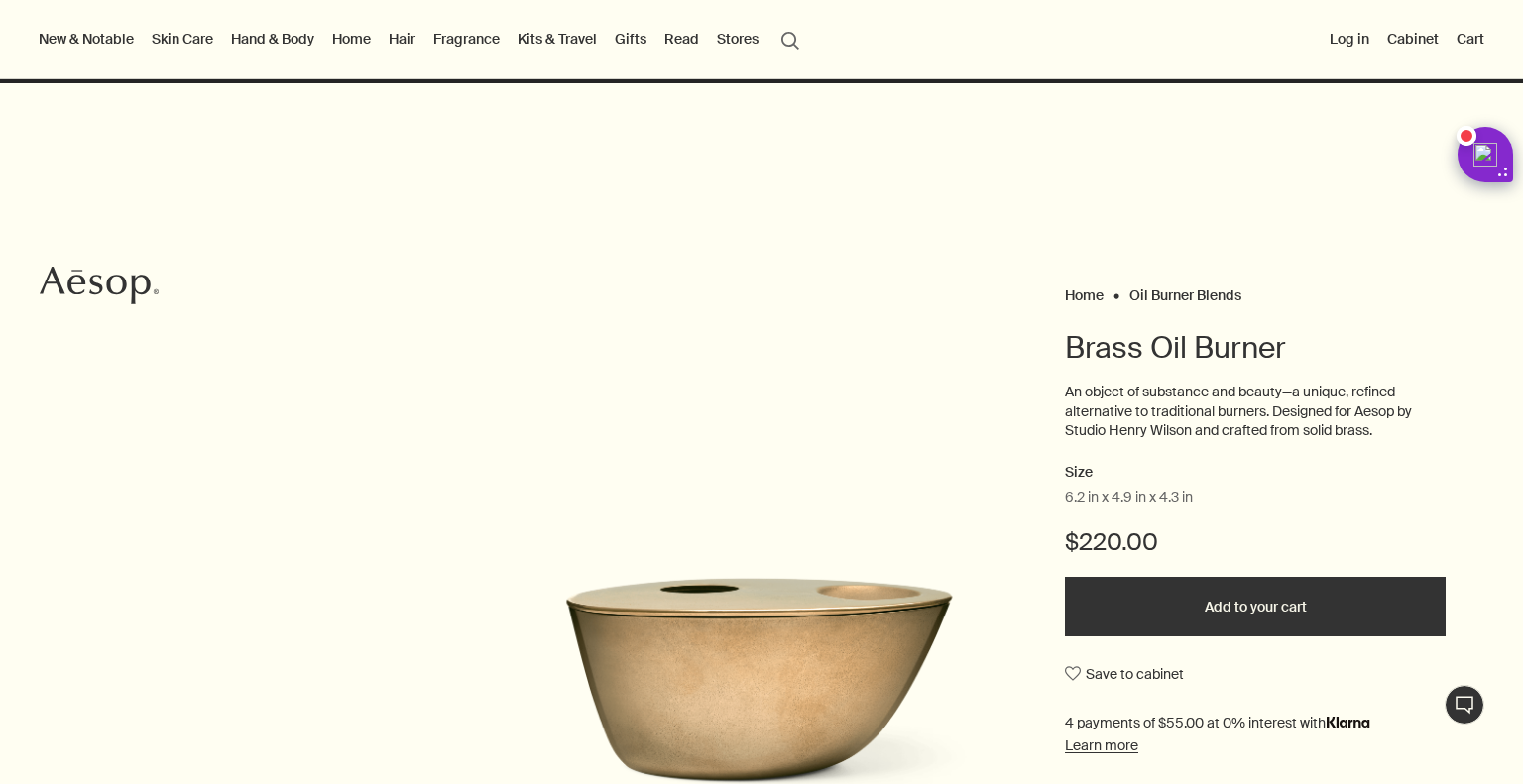 scroll, scrollTop: 0, scrollLeft: 0, axis: both 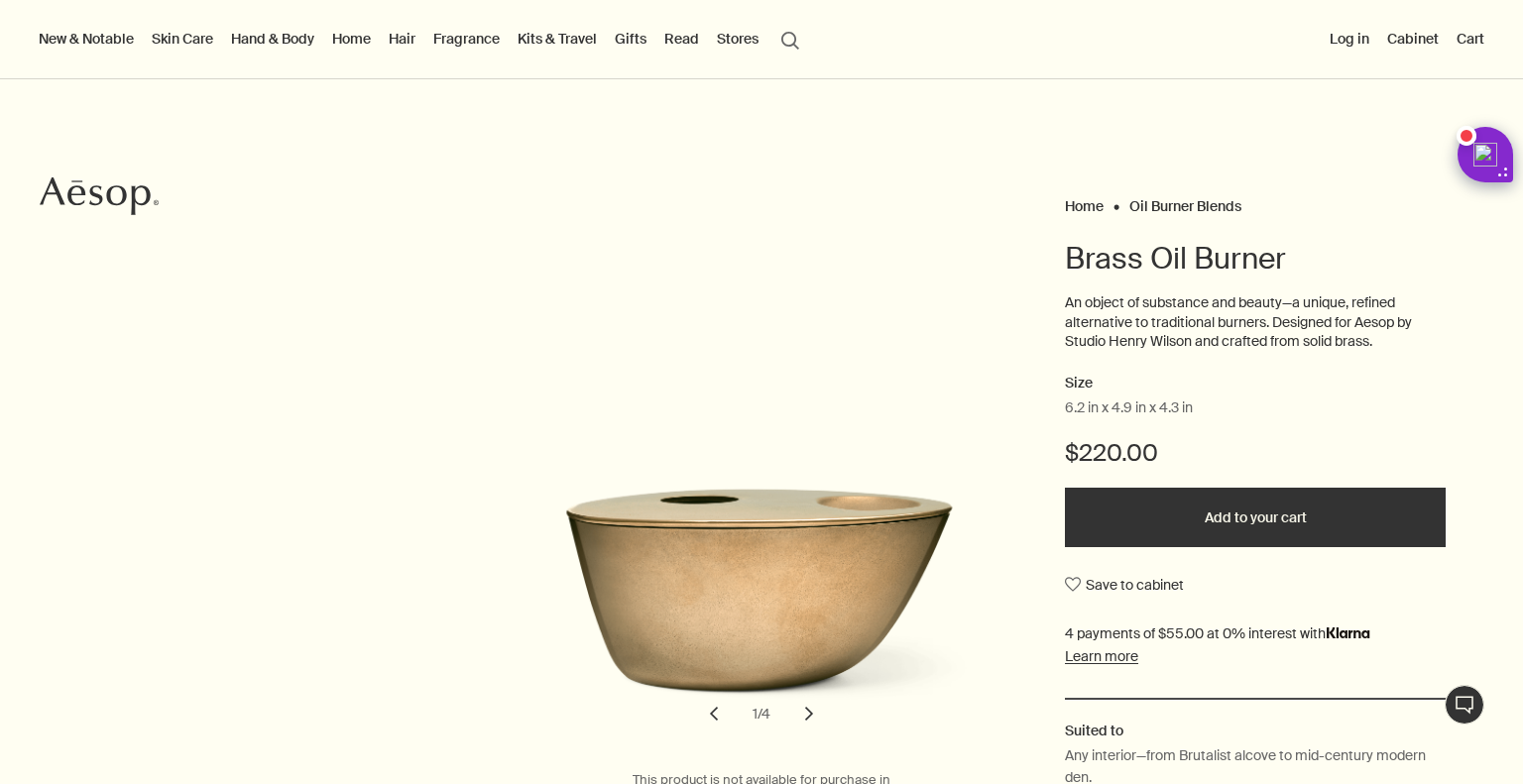 click on "Home Oil Burner Blends Brass Oil Burner An object of substance and beauty—a unique, refined alternative to traditional burners. Designed for Aesop by Studio Henry Wilson and crafted from solid brass. Size 6.2 in x 4.9 in x 4.3 in $220.00   Add to your cart Save to cabinet Suited to Any interior—from Brutalist alcove to mid-century modern den. Usage Dispense five to ten drops of your favoured Oil Burner Blend into the oil well. Use a standard tea light candle.  Key ingredients plusAndCloseWithCircle Solid brass, 2.4 lbs chevron chevron 1  /  4 This product is not available for purchase in [STATE], in-store or online." at bounding box center [762, 591] 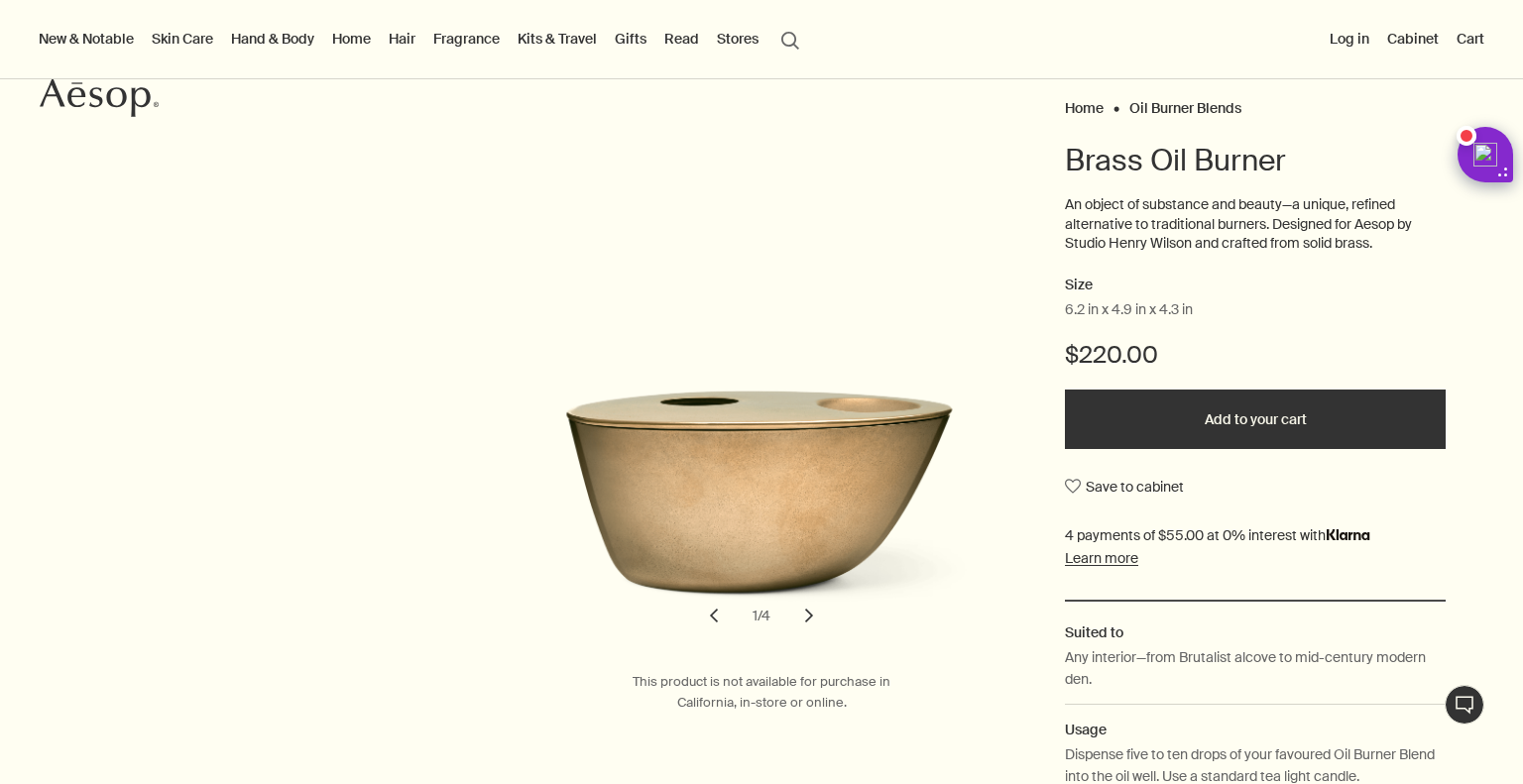 scroll, scrollTop: 188, scrollLeft: 0, axis: vertical 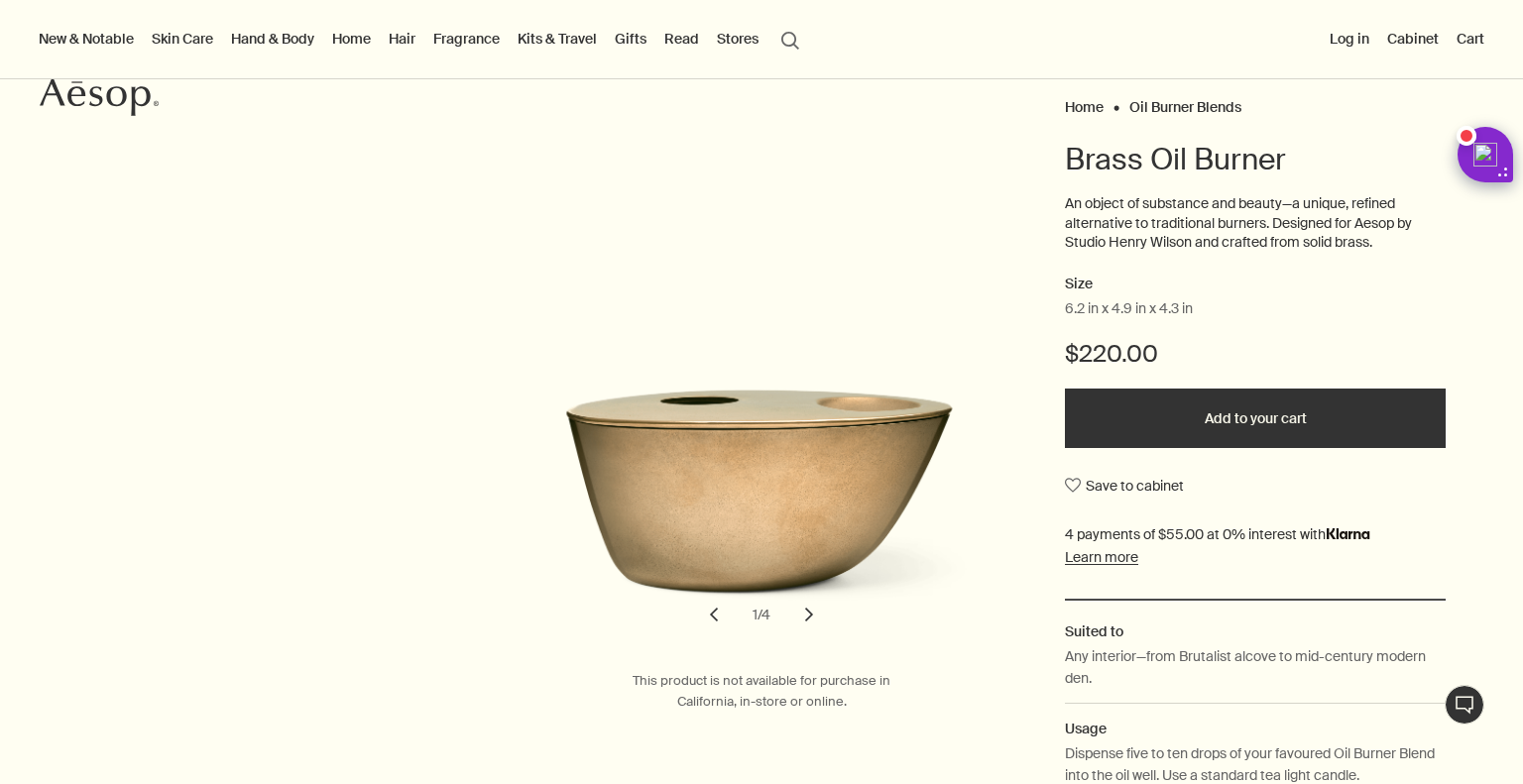 click on "chevron" at bounding box center (809, 615) 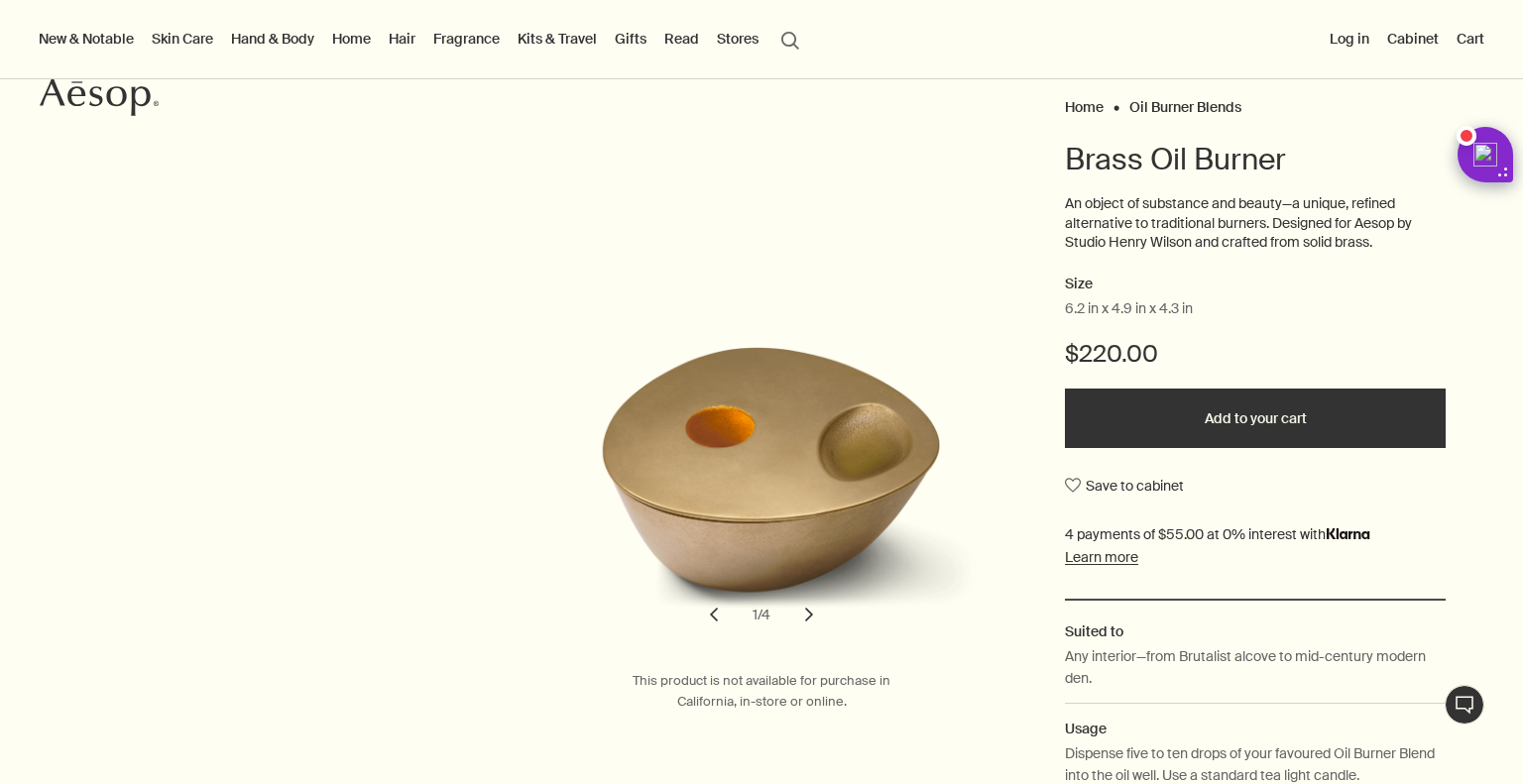 click on "chevron" at bounding box center (809, 615) 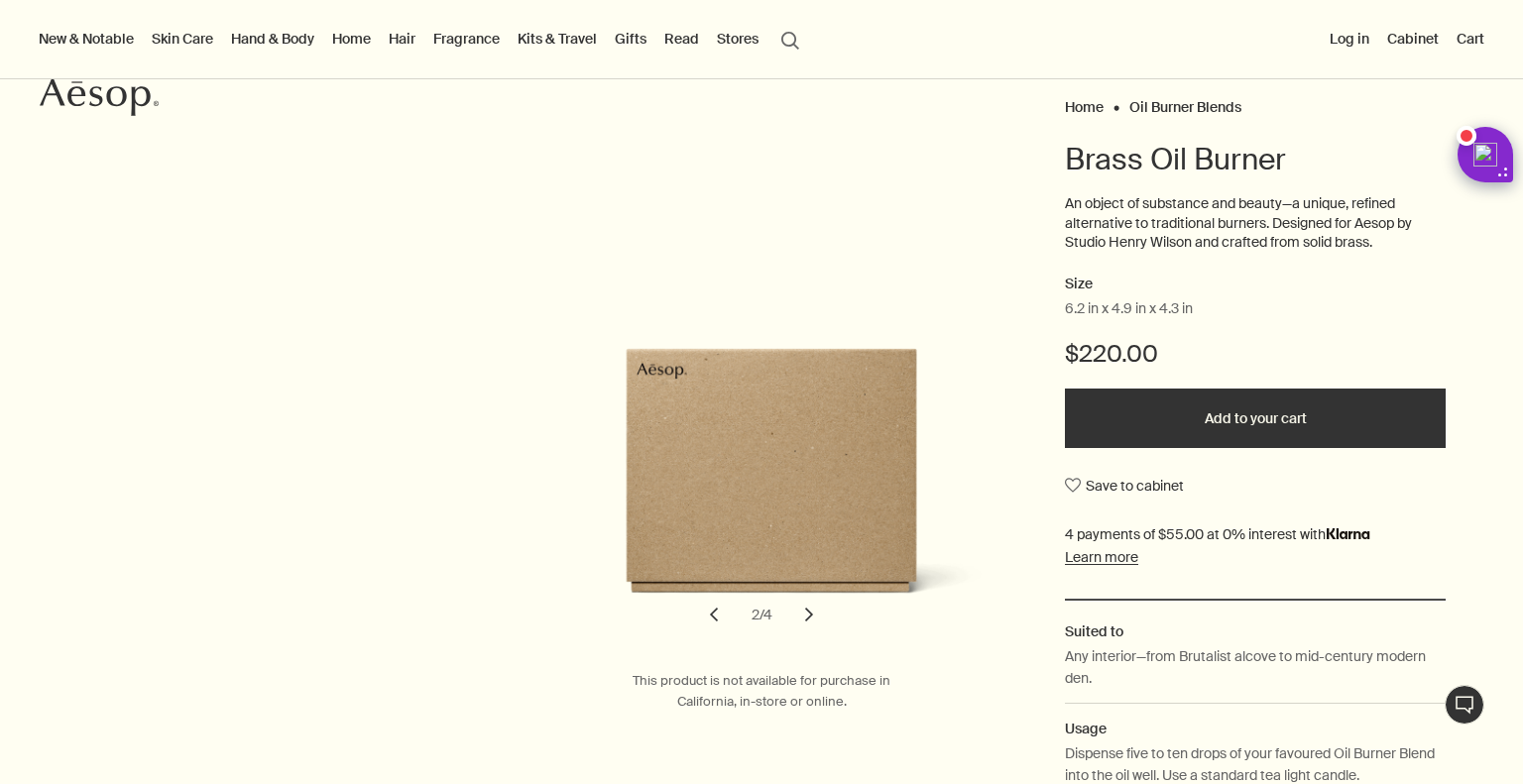 click on "chevron" at bounding box center [809, 615] 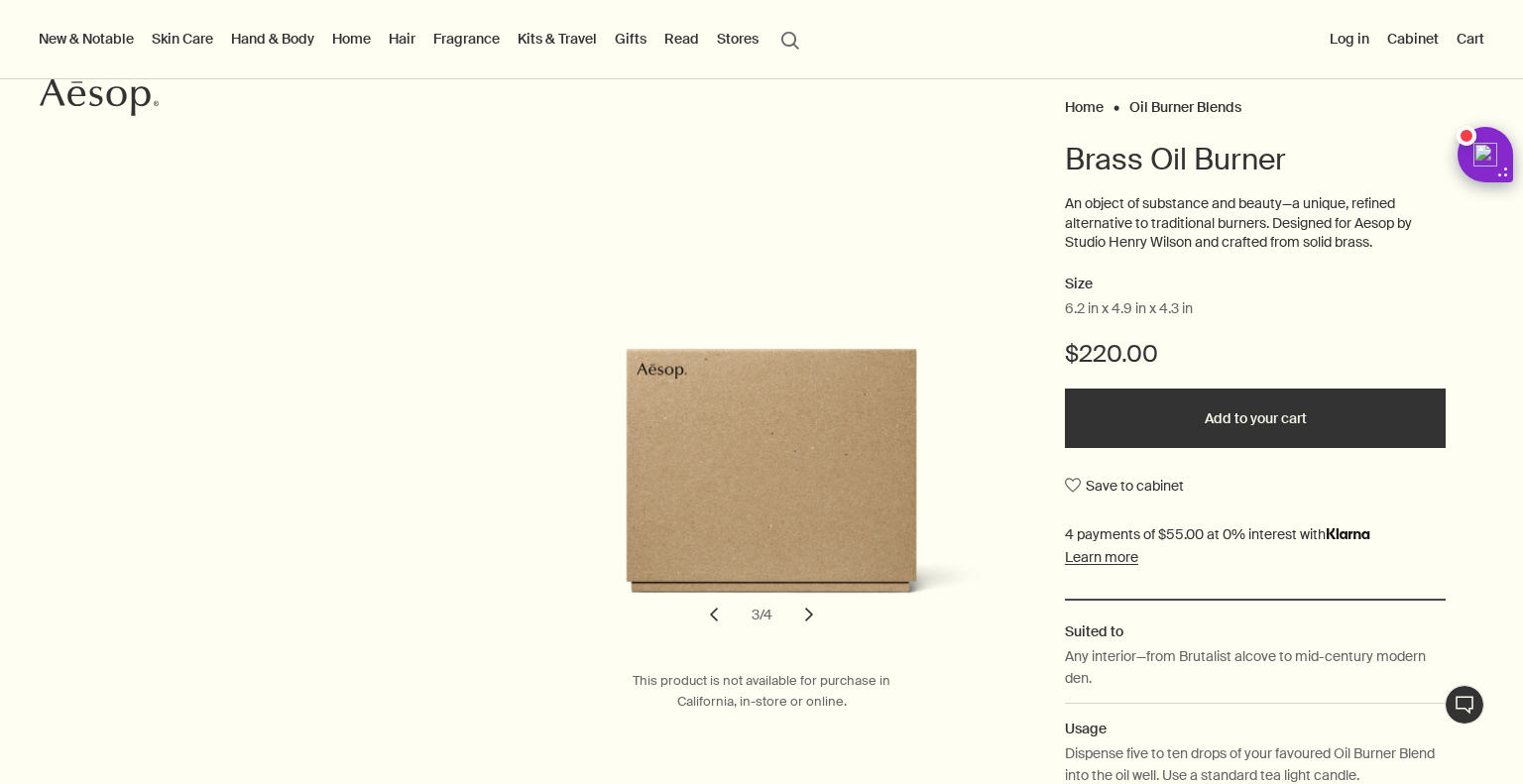 click on "chevron" at bounding box center (809, 615) 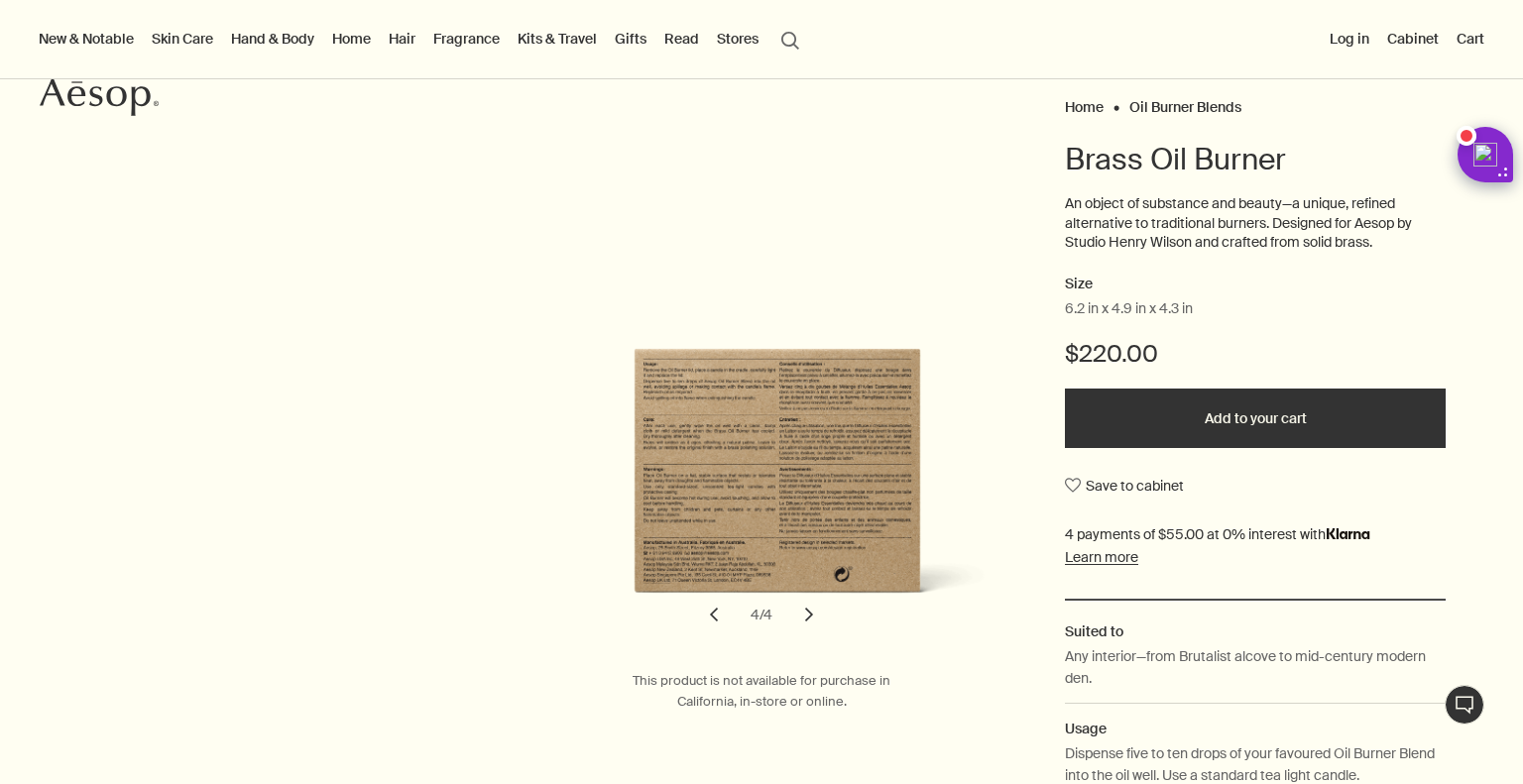 click at bounding box center (762, 784) 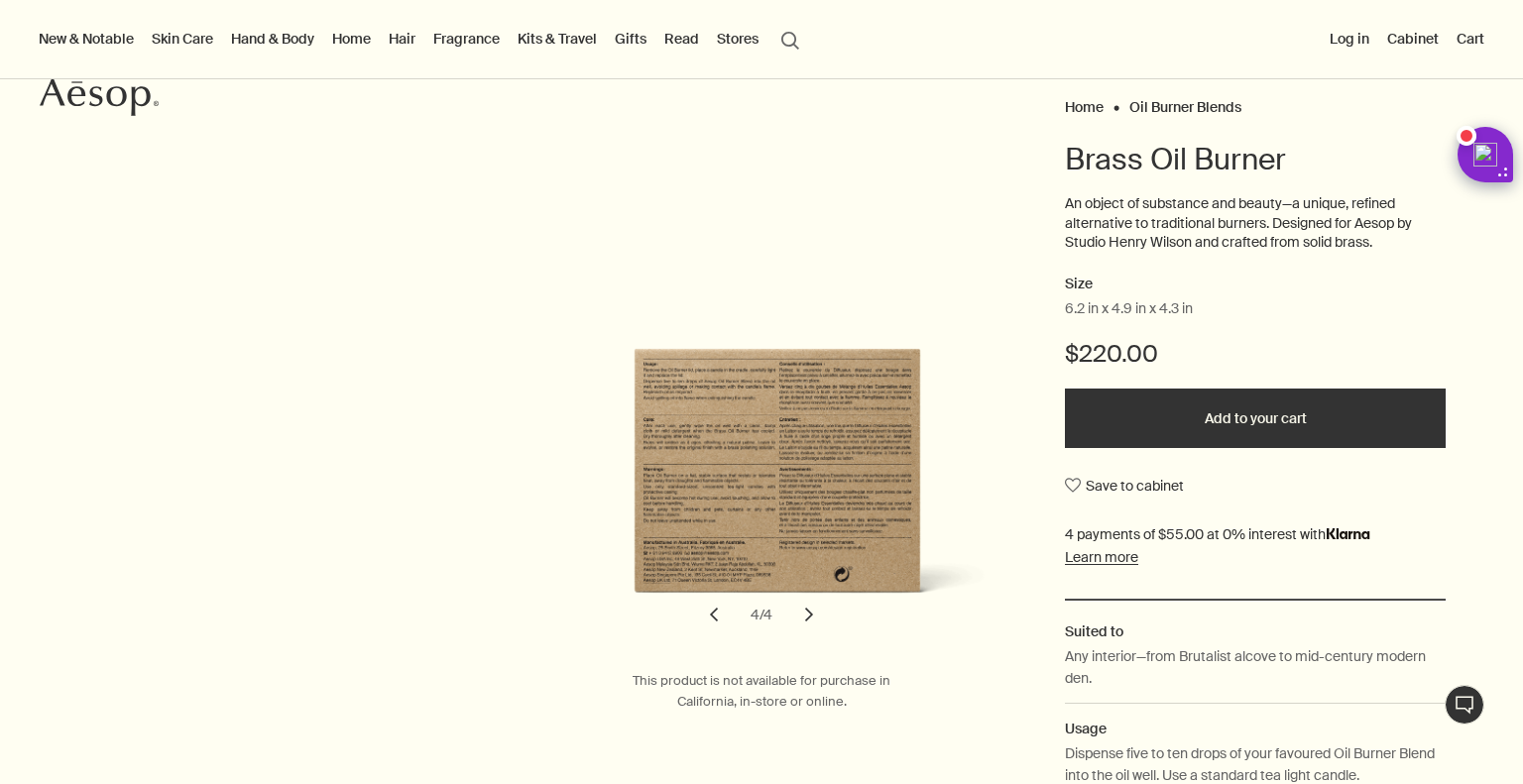 click on "Hand & Body" at bounding box center (273, 39) 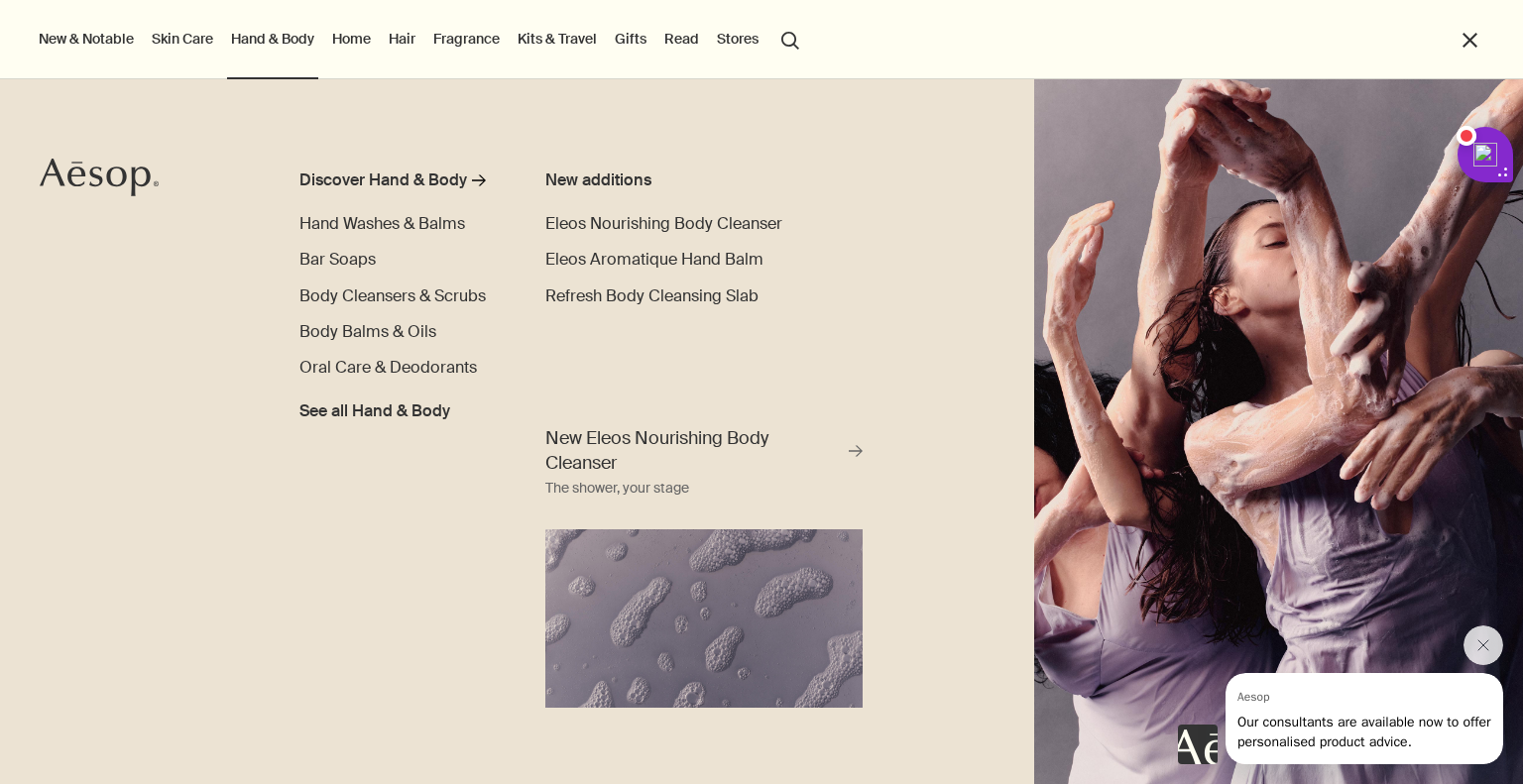scroll, scrollTop: 0, scrollLeft: 0, axis: both 